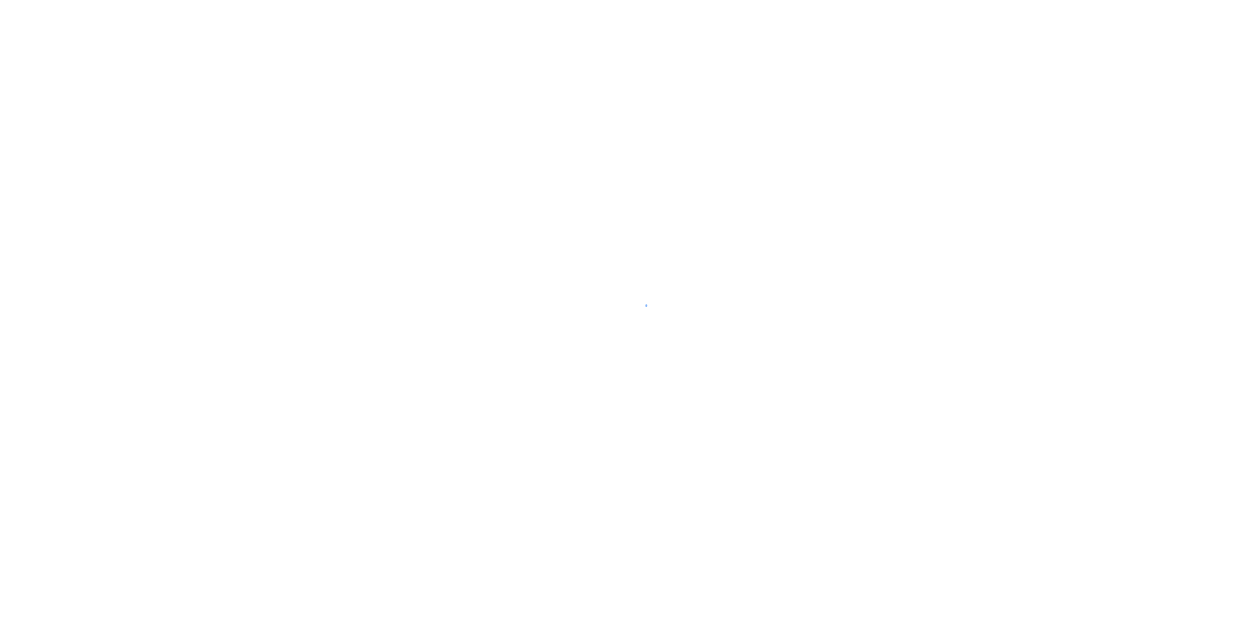 scroll, scrollTop: 0, scrollLeft: 0, axis: both 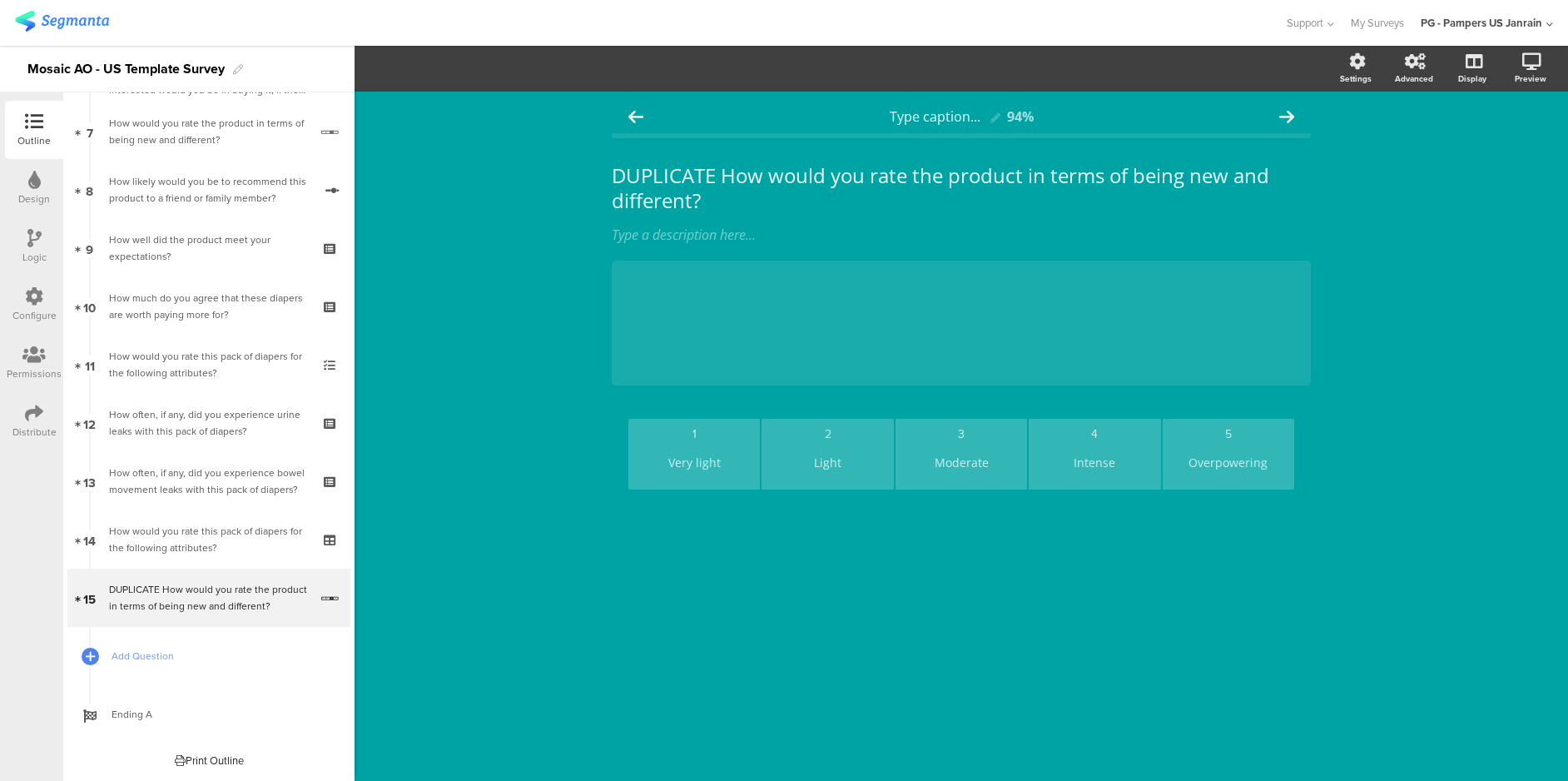 click at bounding box center [62, 21] 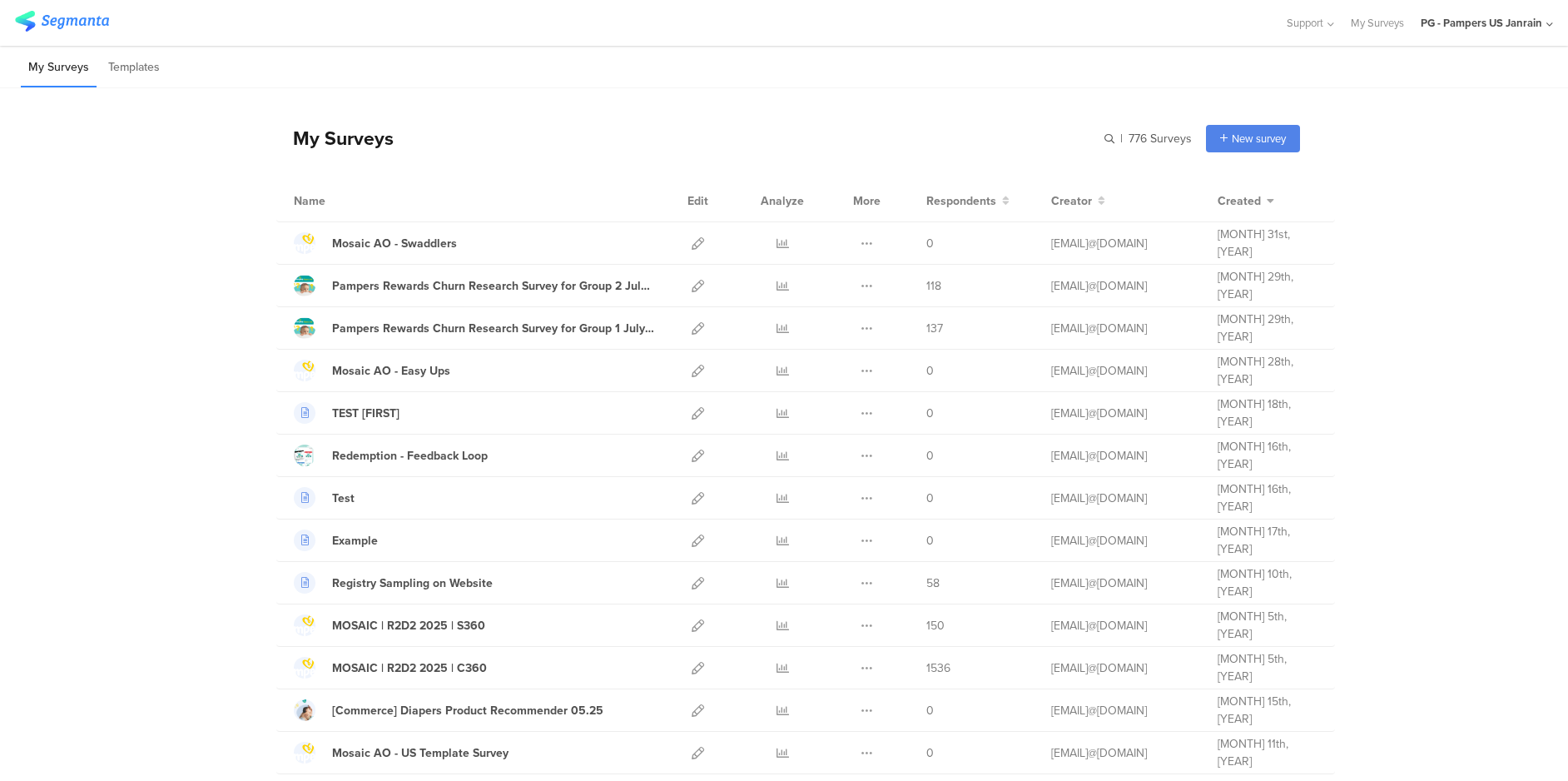 click at bounding box center [642, 22] 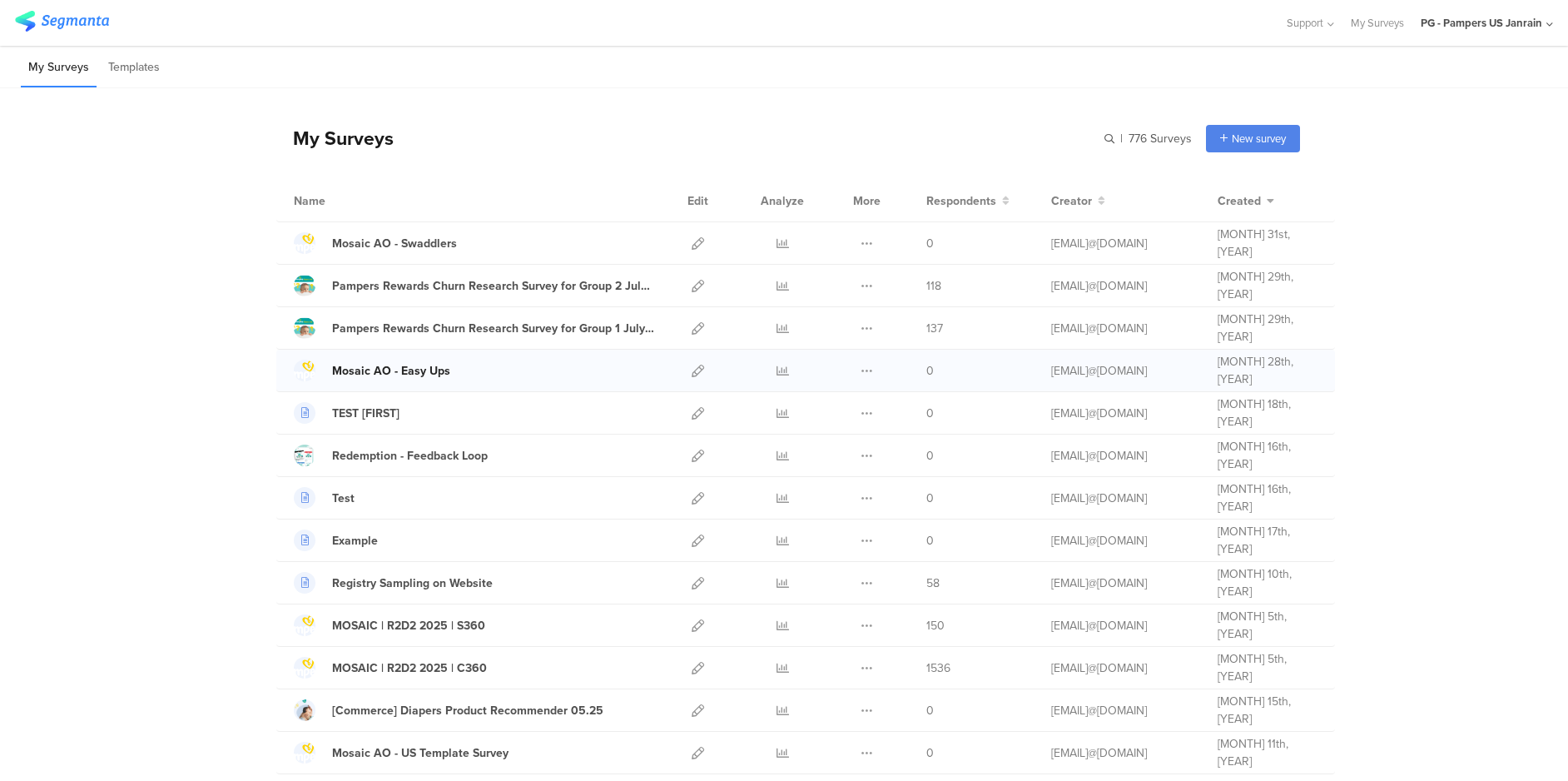 click on "Mosaic AO - Easy Ups" at bounding box center (391, 371) 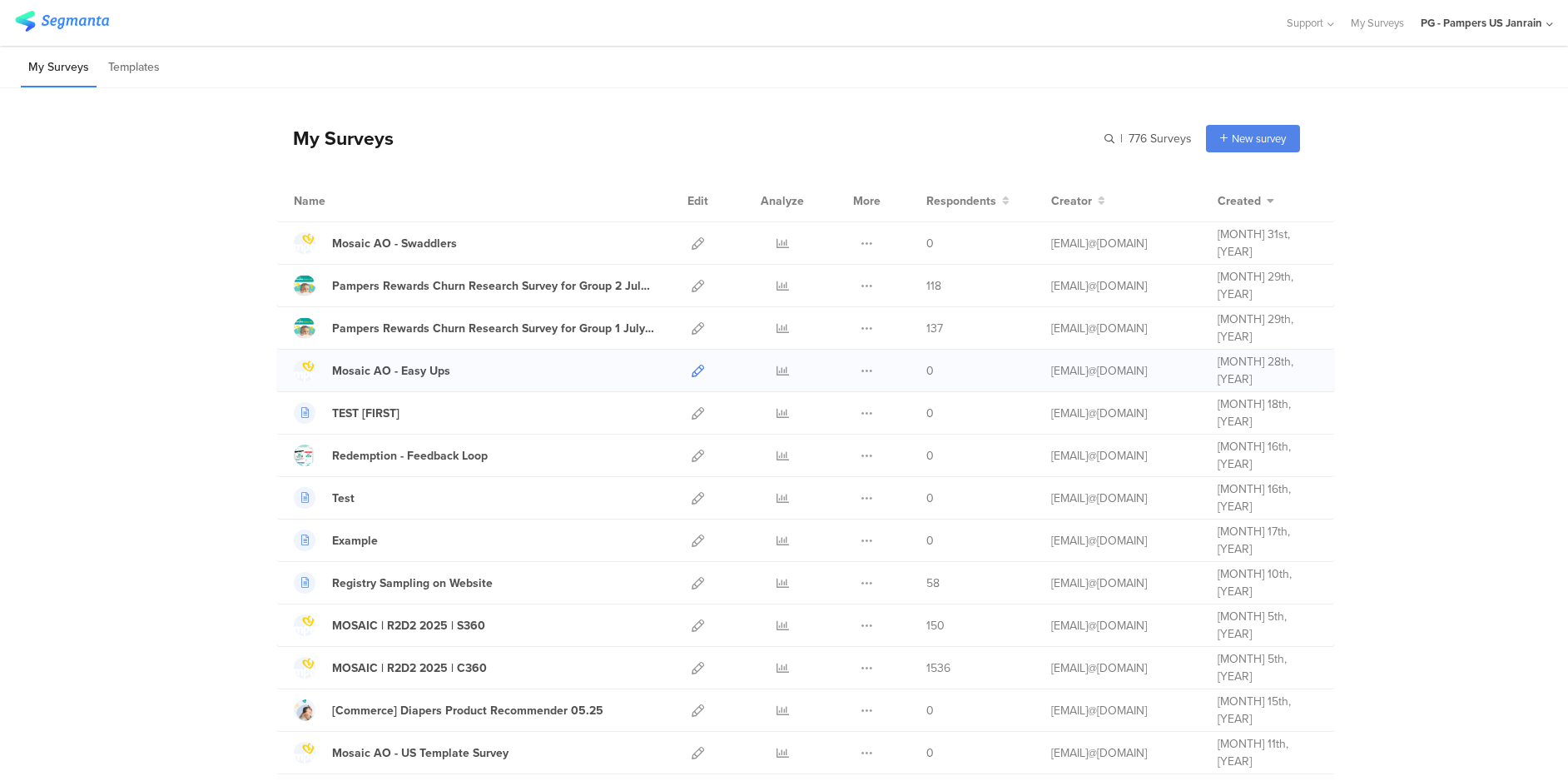 click at bounding box center [697, 371] 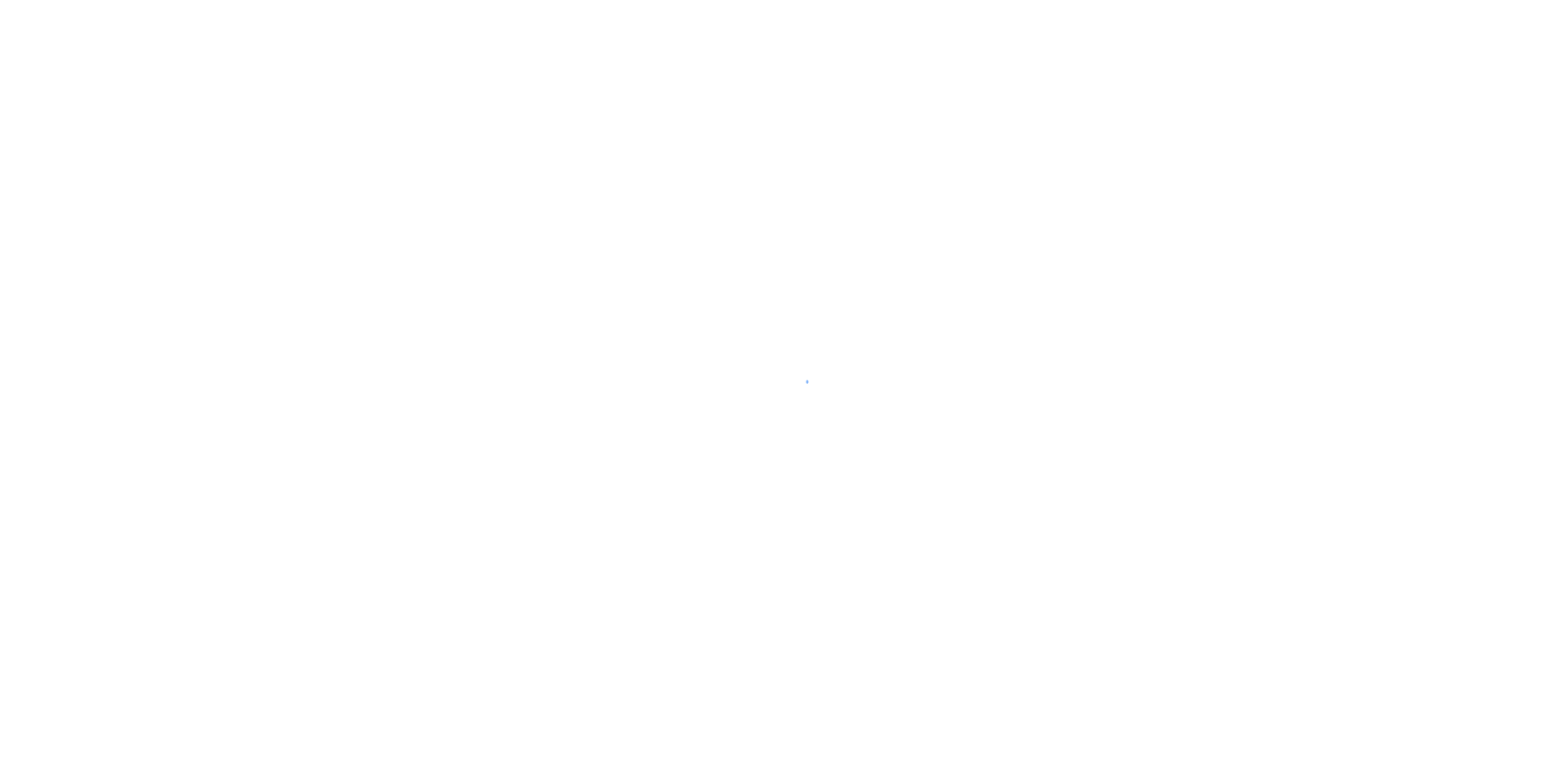 scroll, scrollTop: 0, scrollLeft: 0, axis: both 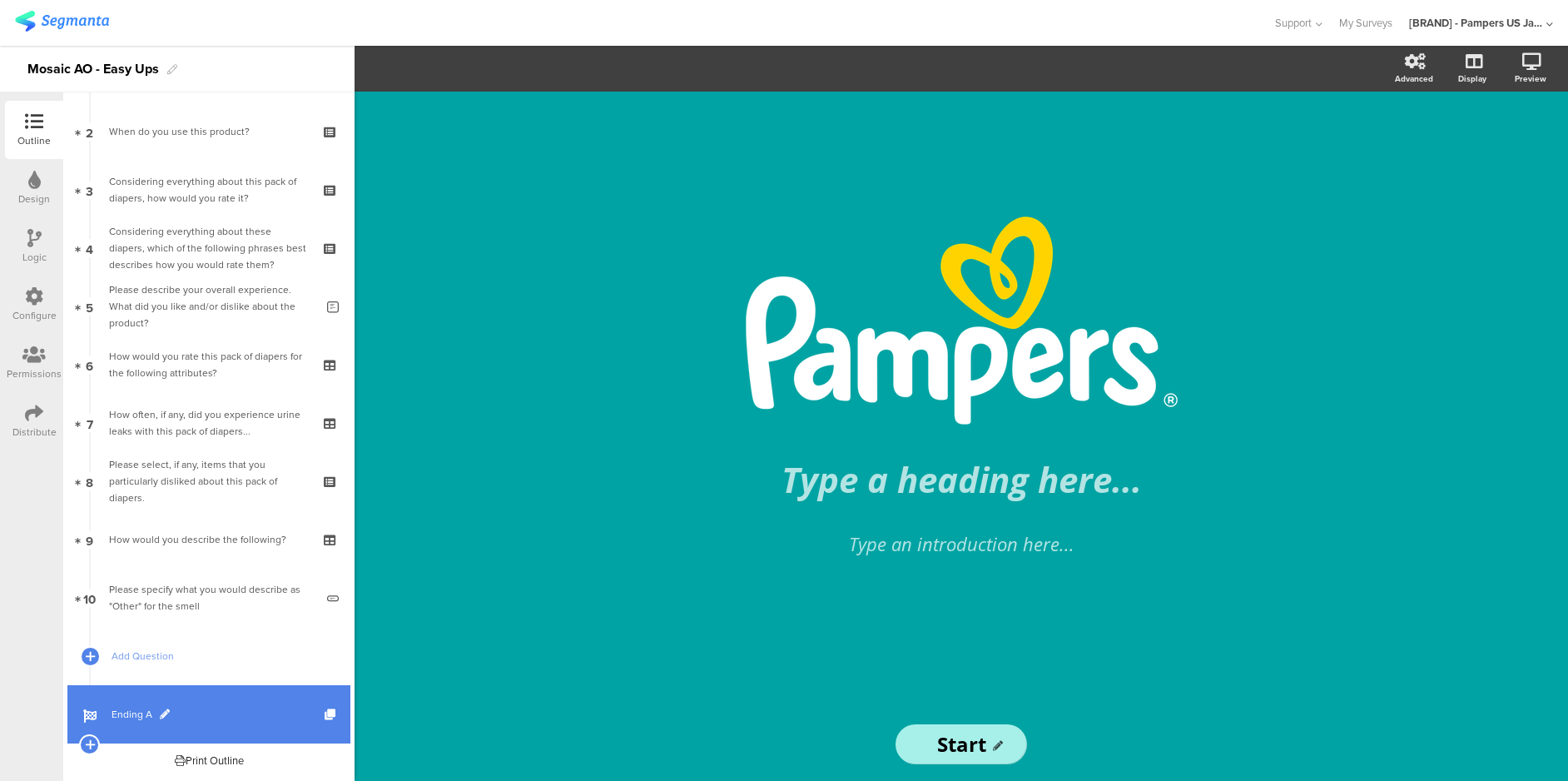 click on "Ending A" at bounding box center (218, 714) 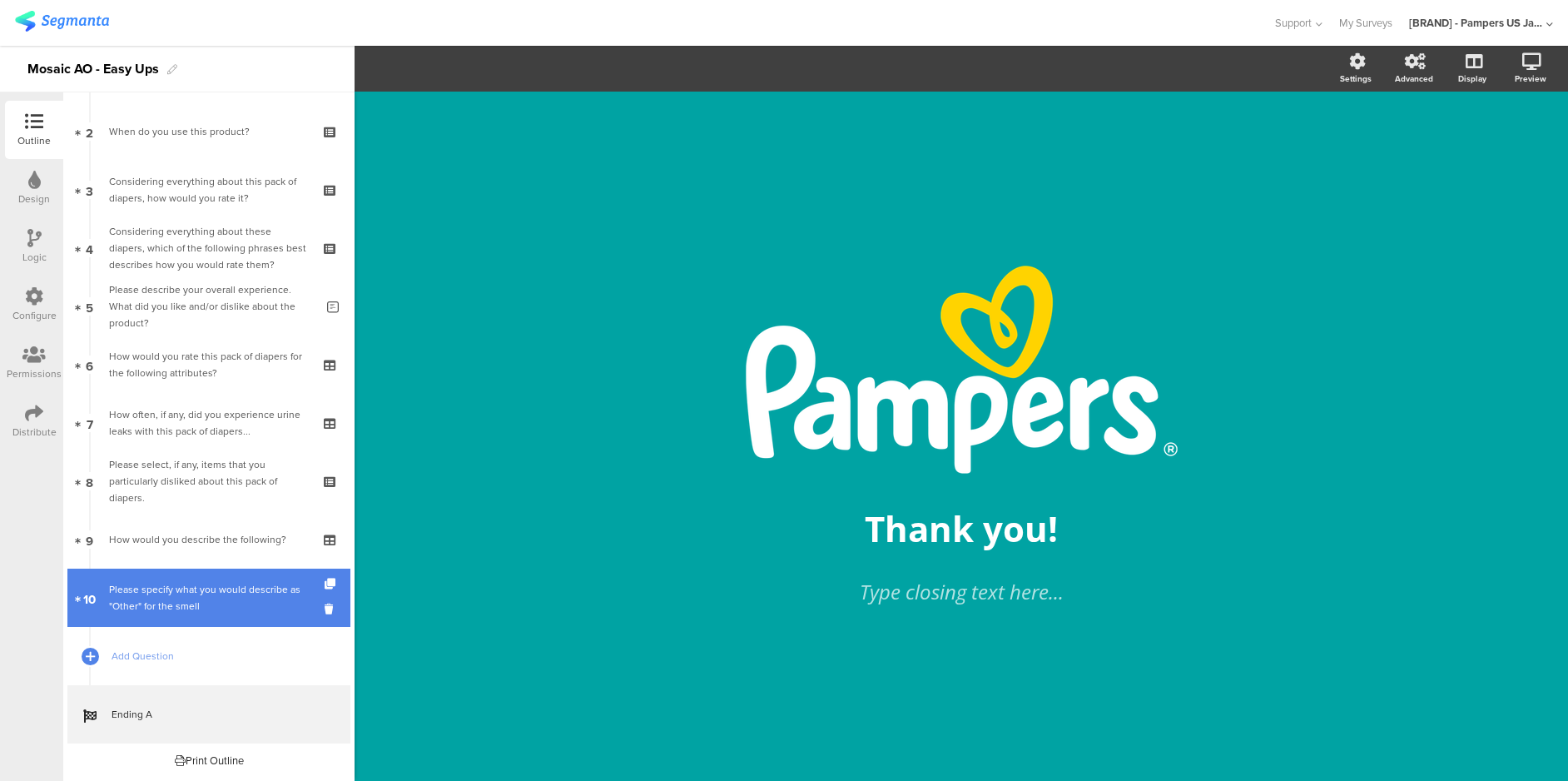 click on "Please specify what you would describe as "Other" for the smell" at bounding box center (211, 598) 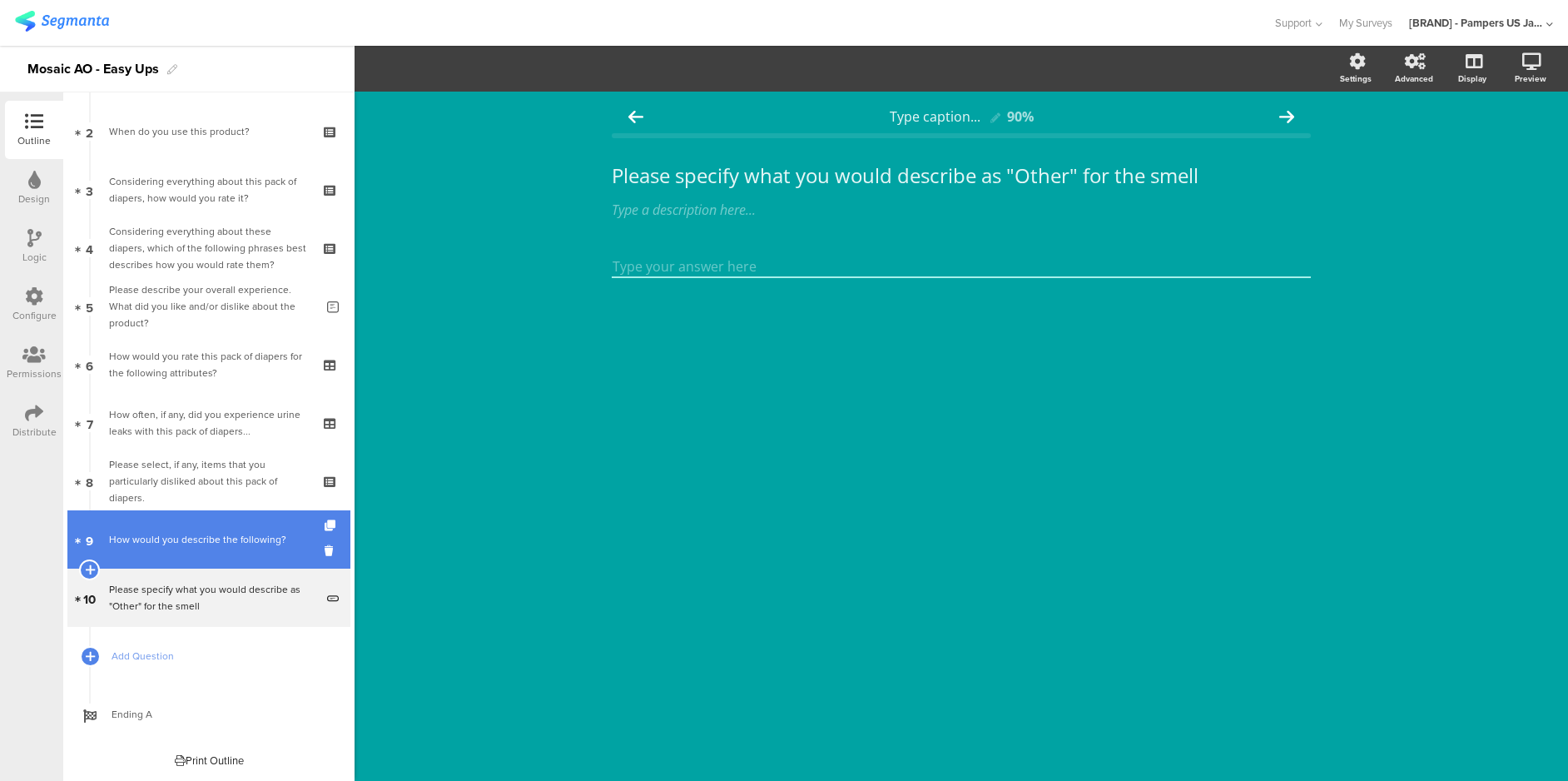 click on "How would you describe the following?" at bounding box center (208, 540) 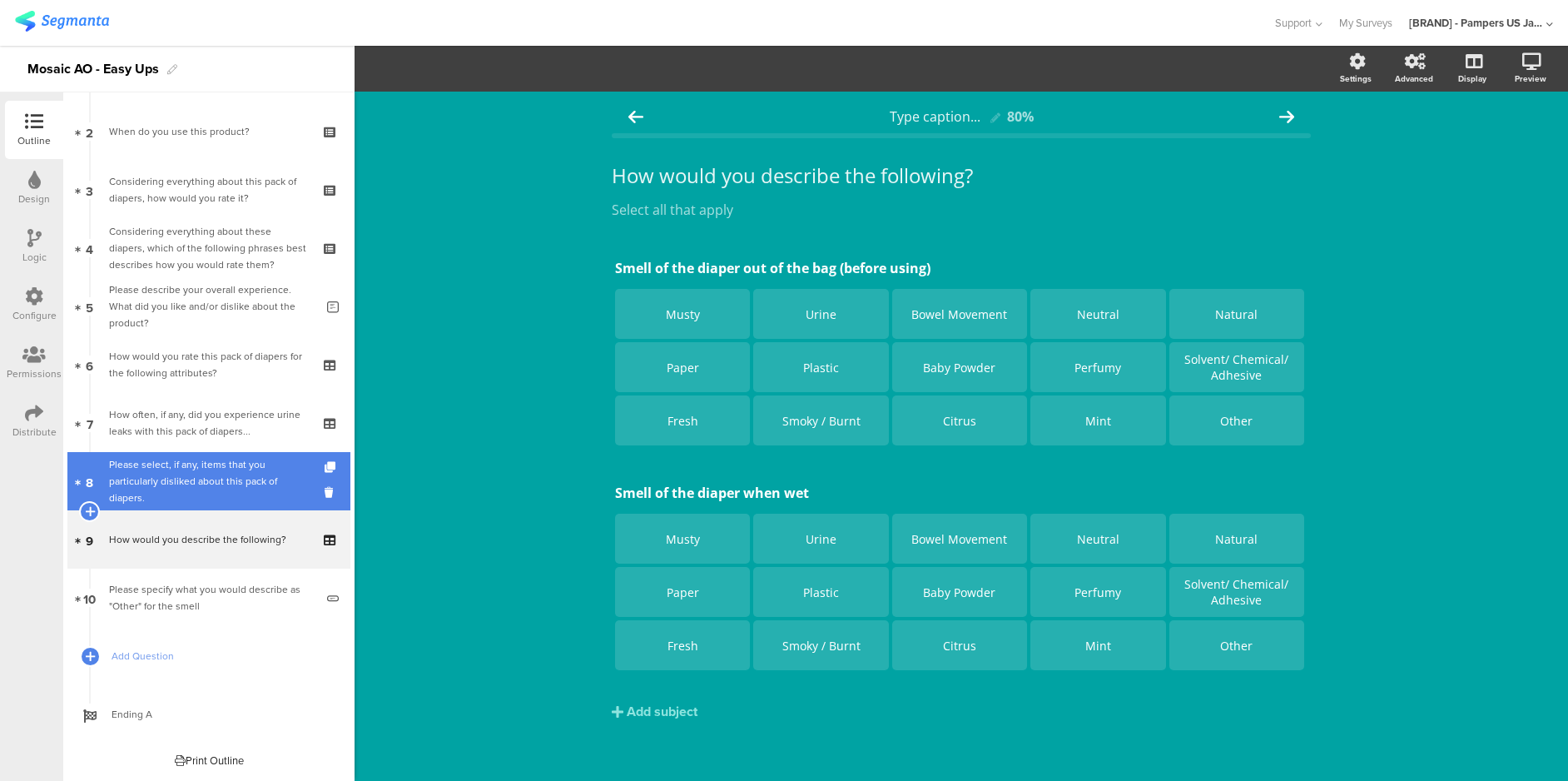 click on "Please select, if any, items that you particularly disliked about this pack of diapers." at bounding box center [208, 481] 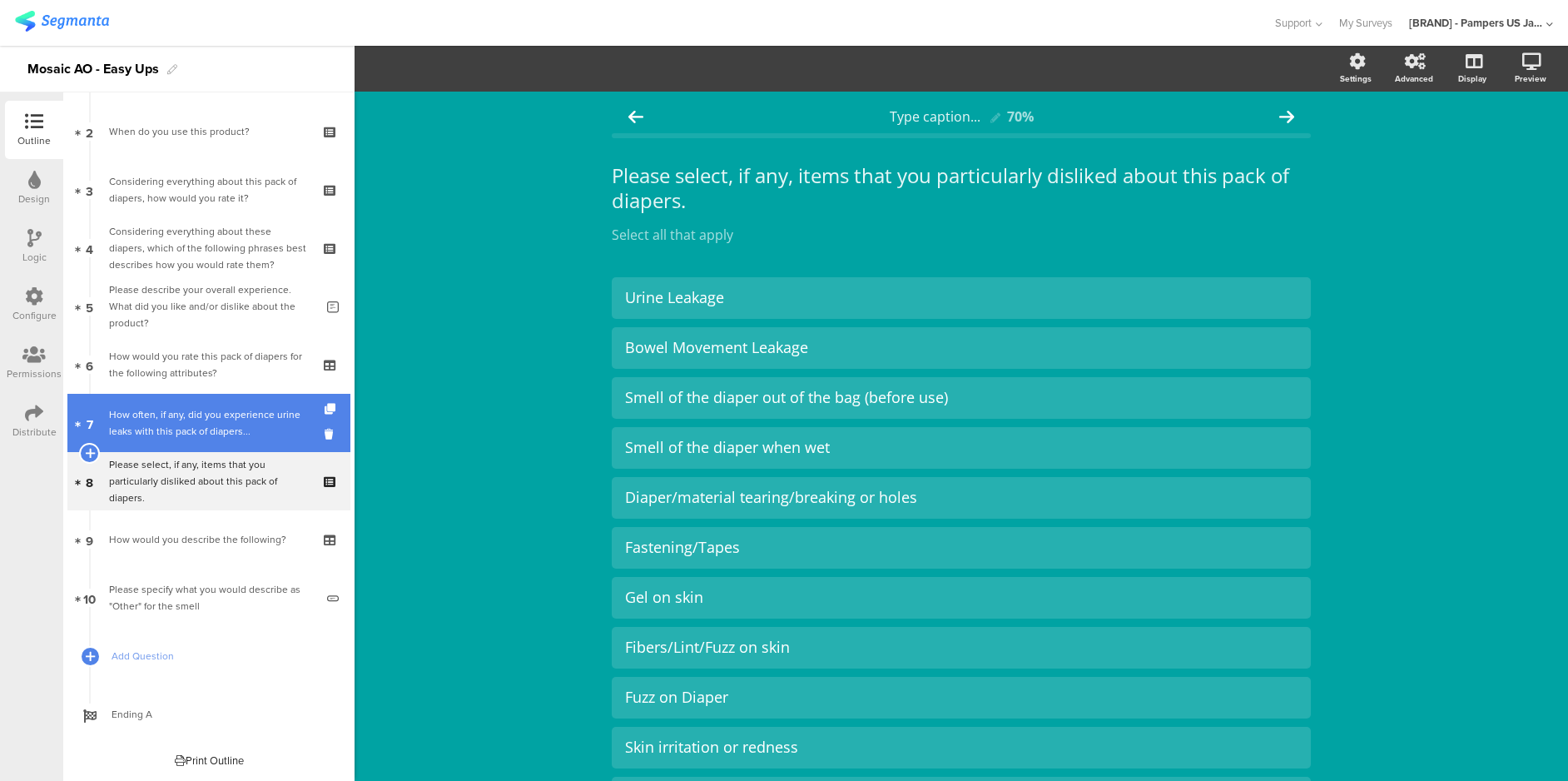 click on "How often, if any, did you experience urine leaks with this pack of diapers..." at bounding box center [208, 423] 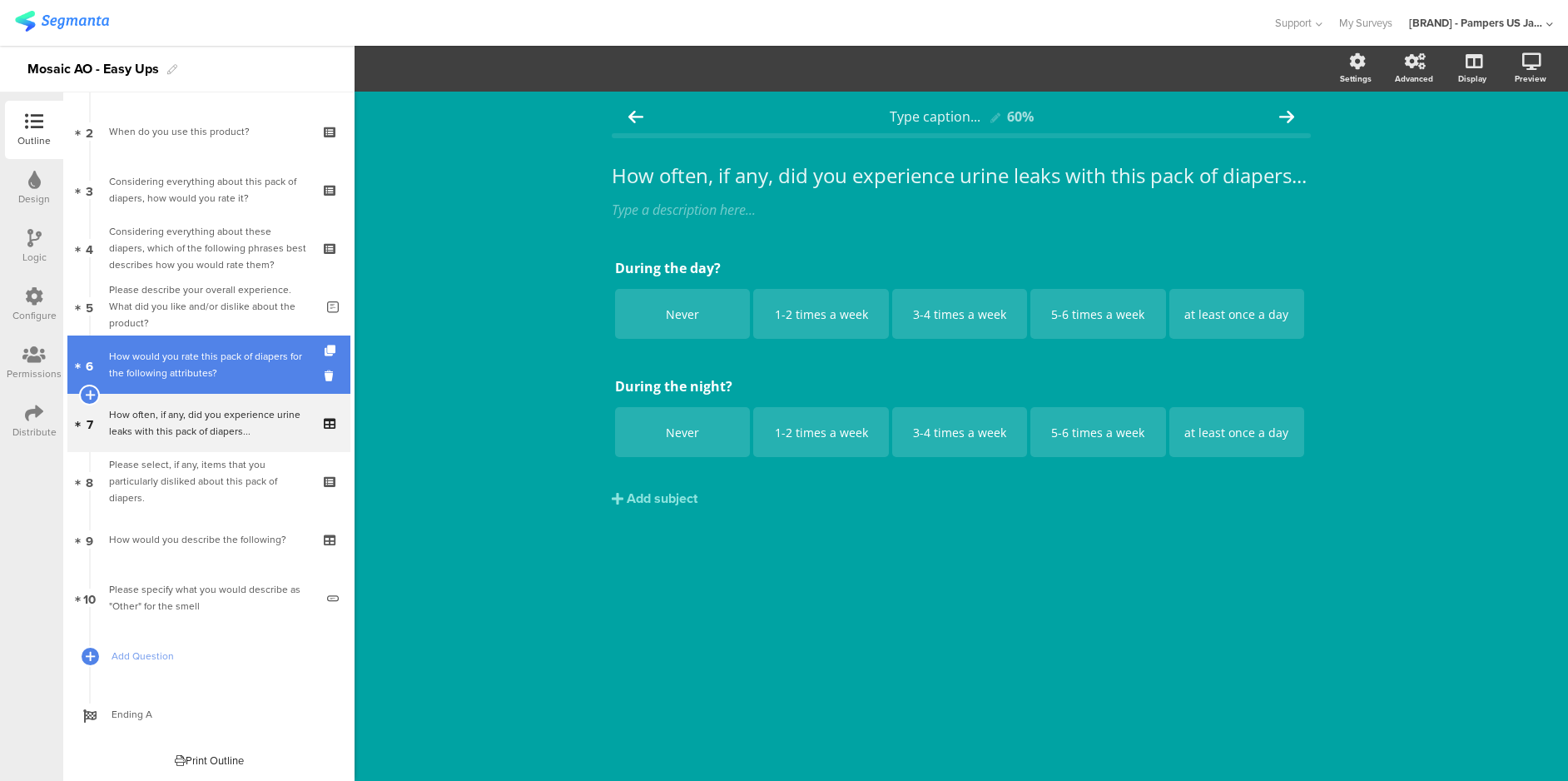 click on "How would you rate this pack of diapers for the following attributes?" at bounding box center (208, 365) 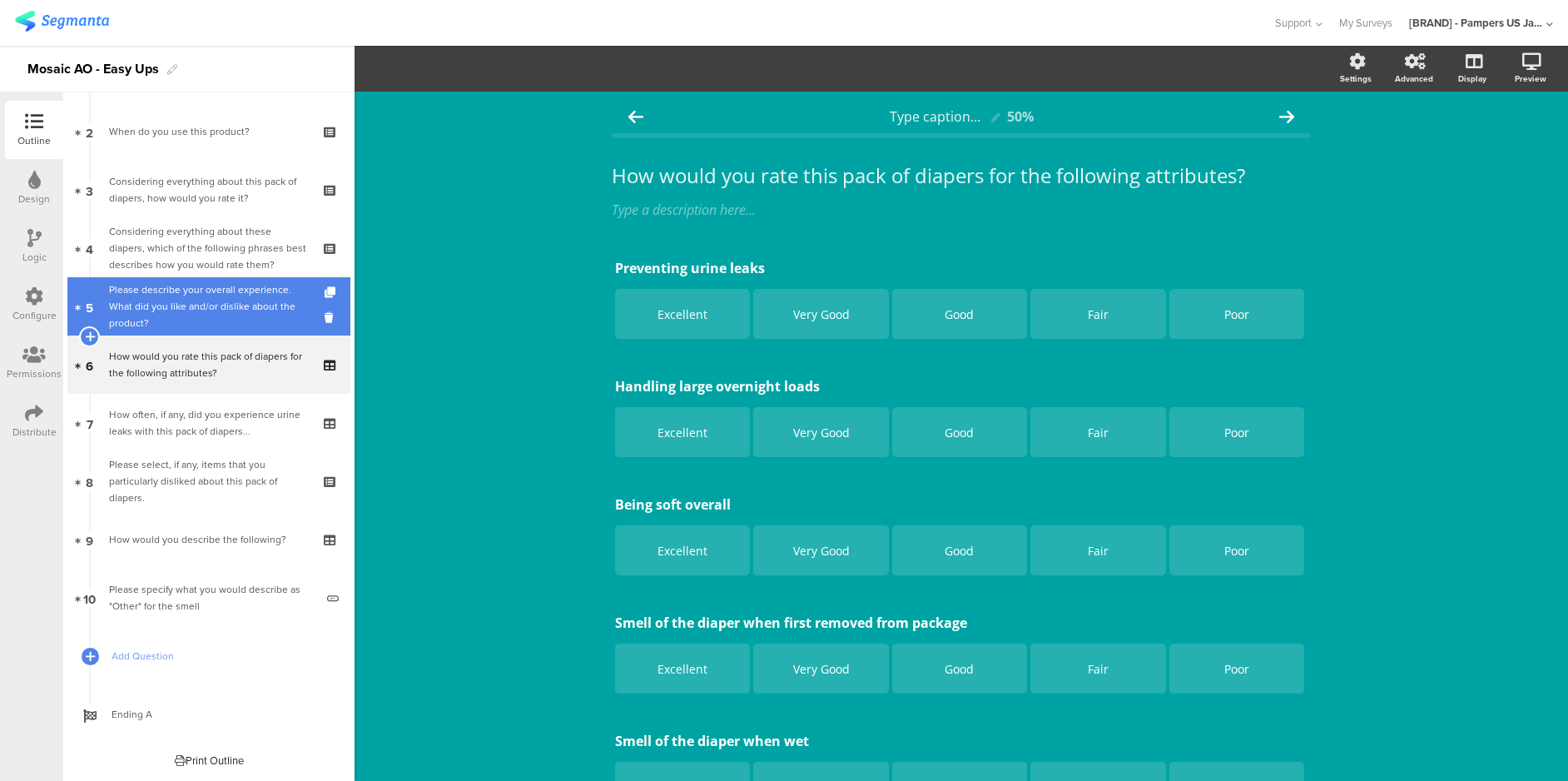 click on "Please describe your overall experience. What did you like and/or dislike about the product?" at bounding box center [211, 306] 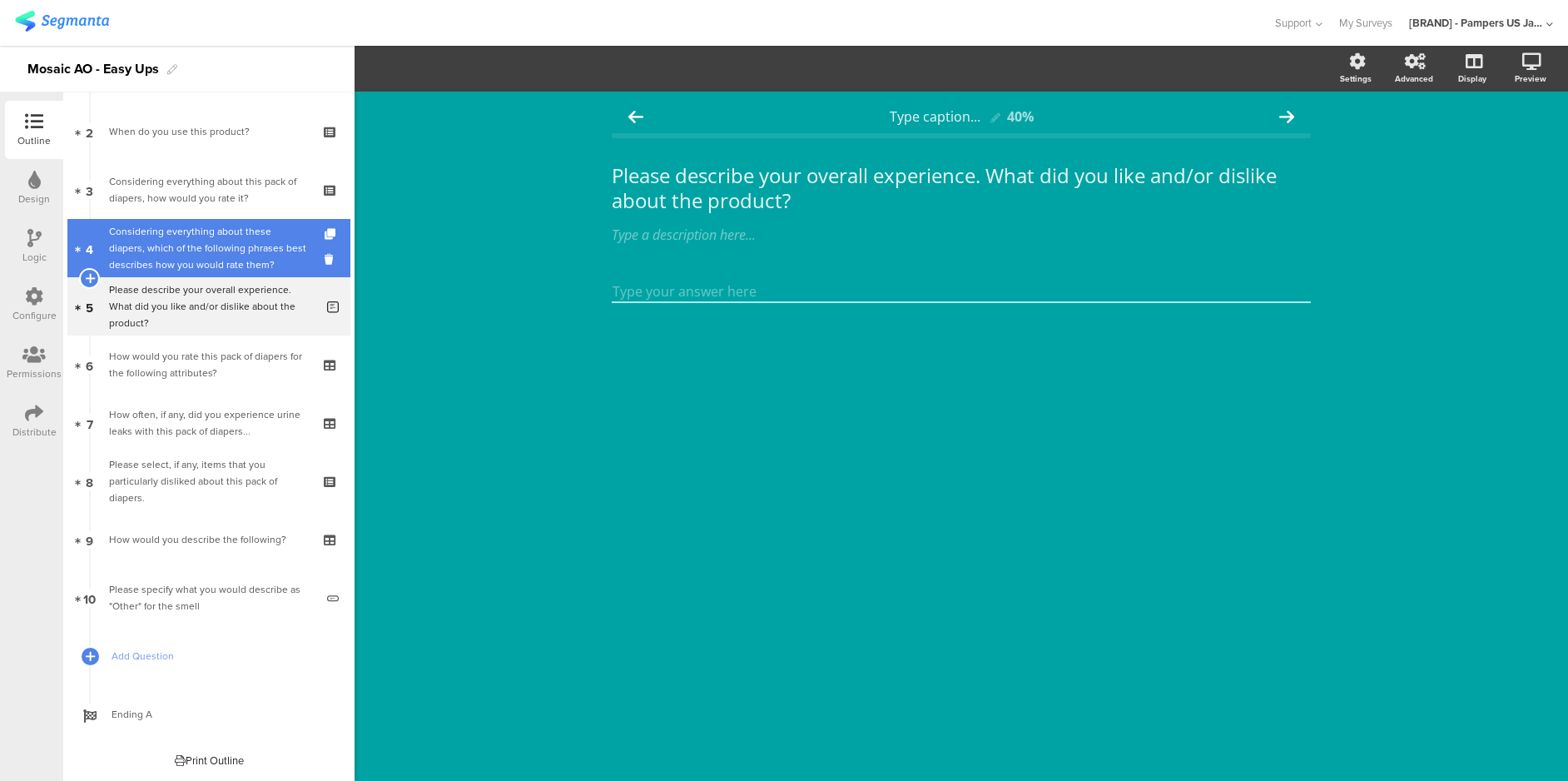 click on "Considering everything about these diapers, which of the following phrases best describes how you would rate them?" at bounding box center [208, 248] 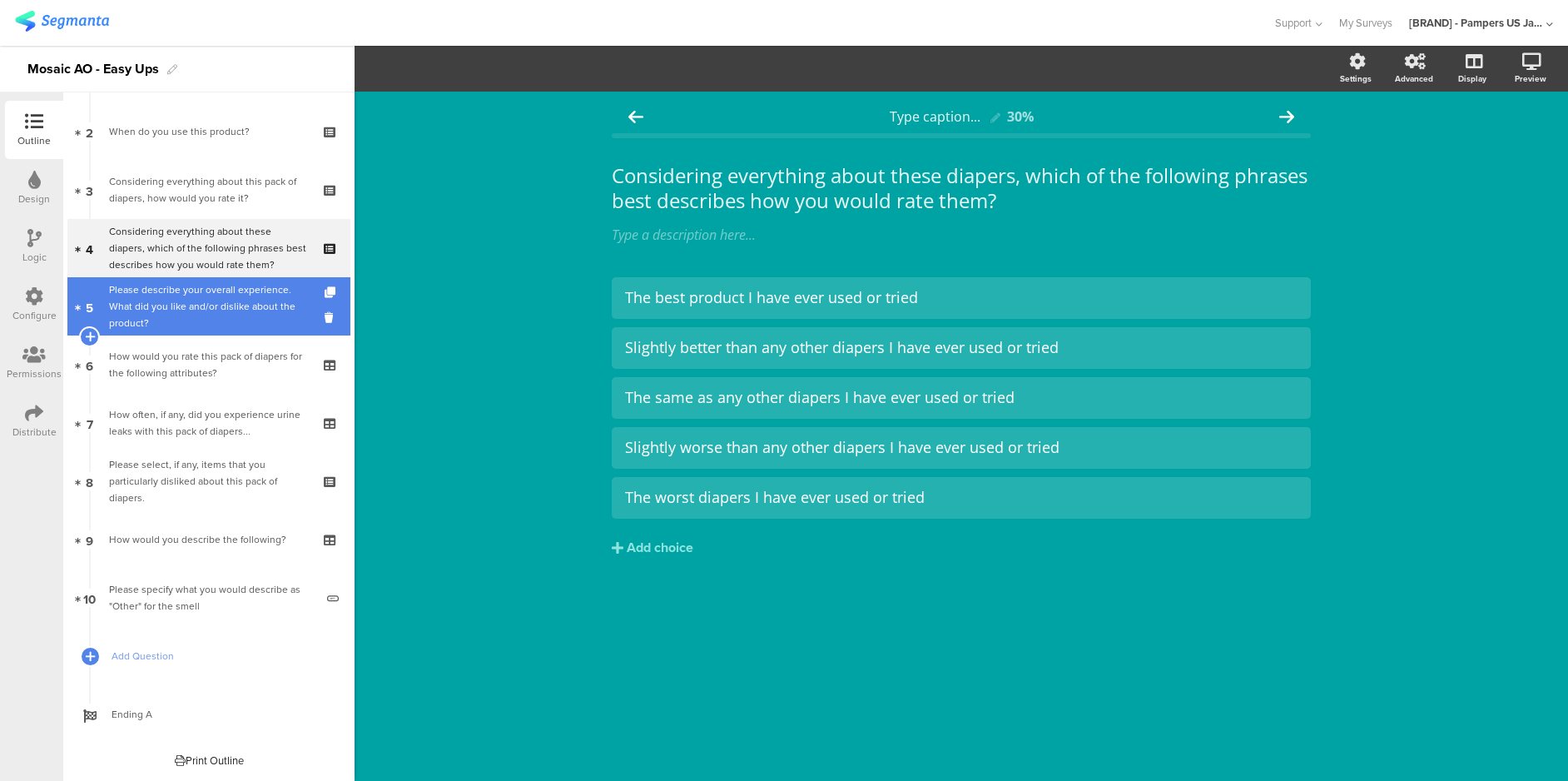 click on "Please describe your overall experience. What did you like and/or dislike about the product?" at bounding box center [211, 306] 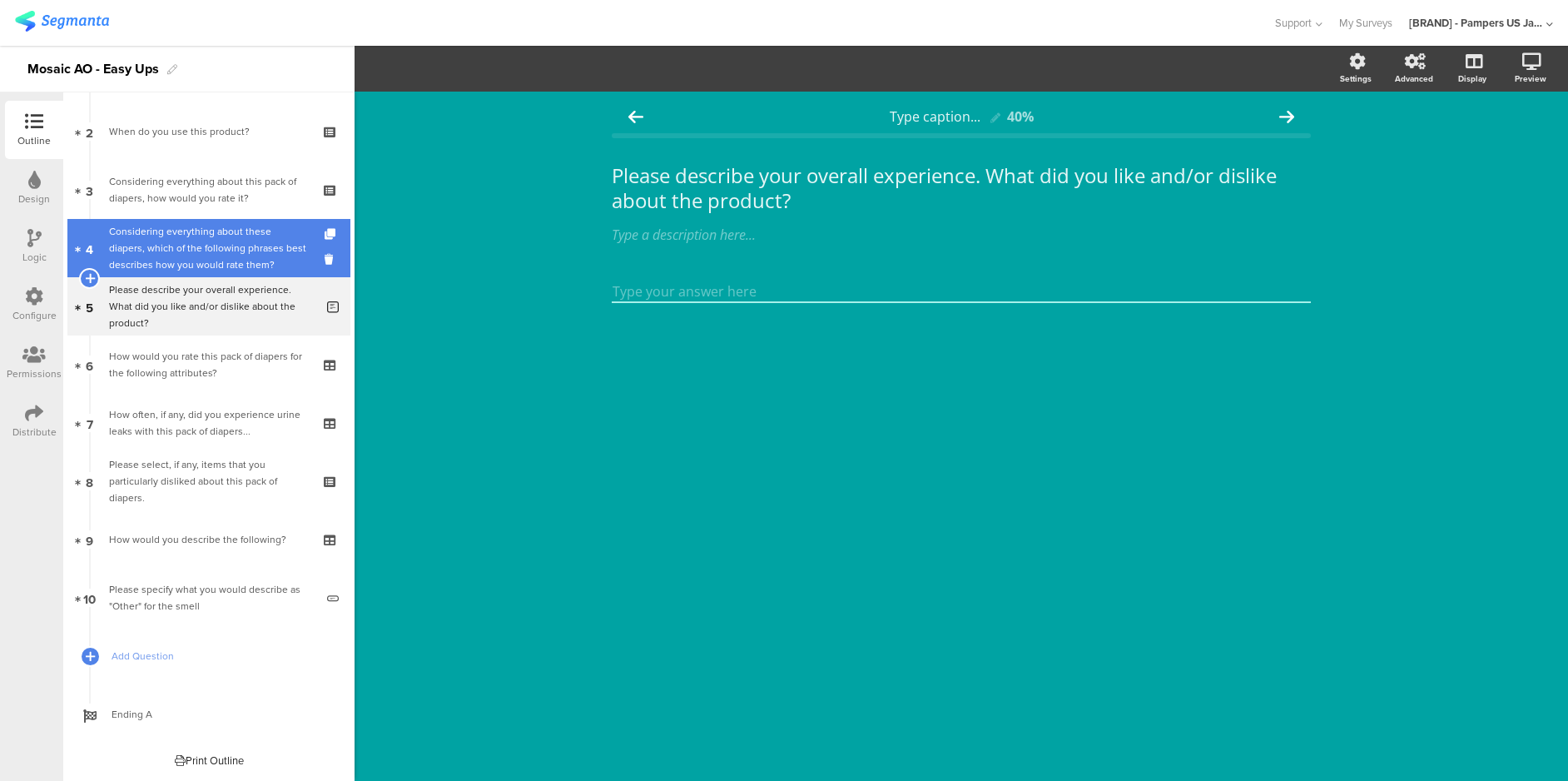 click on "Considering everything about these diapers, which of the following phrases best describes how you would rate them?" at bounding box center [208, 248] 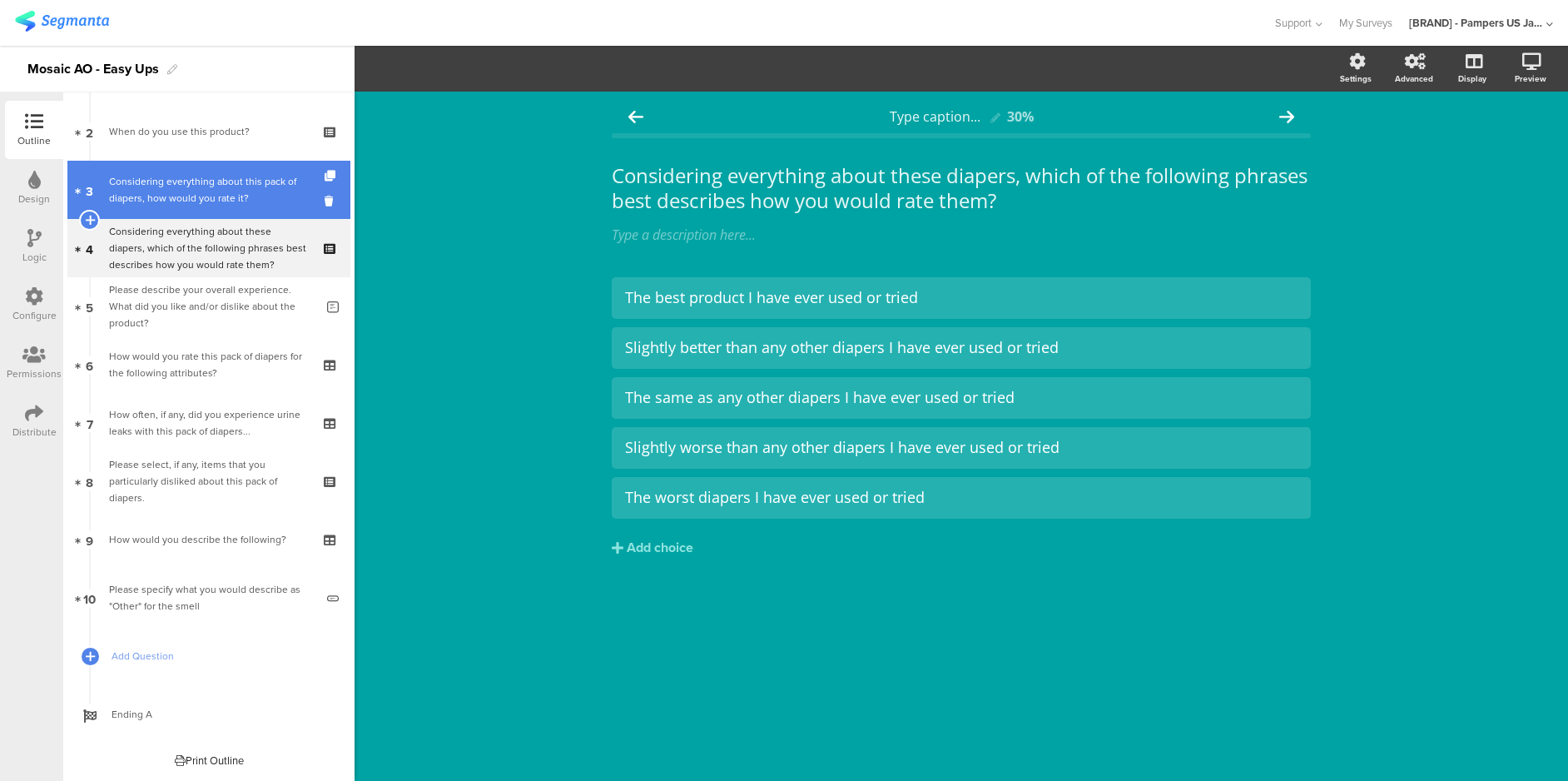 click on "Considering everything about this pack of diapers, how would you rate it?" at bounding box center [208, 190] 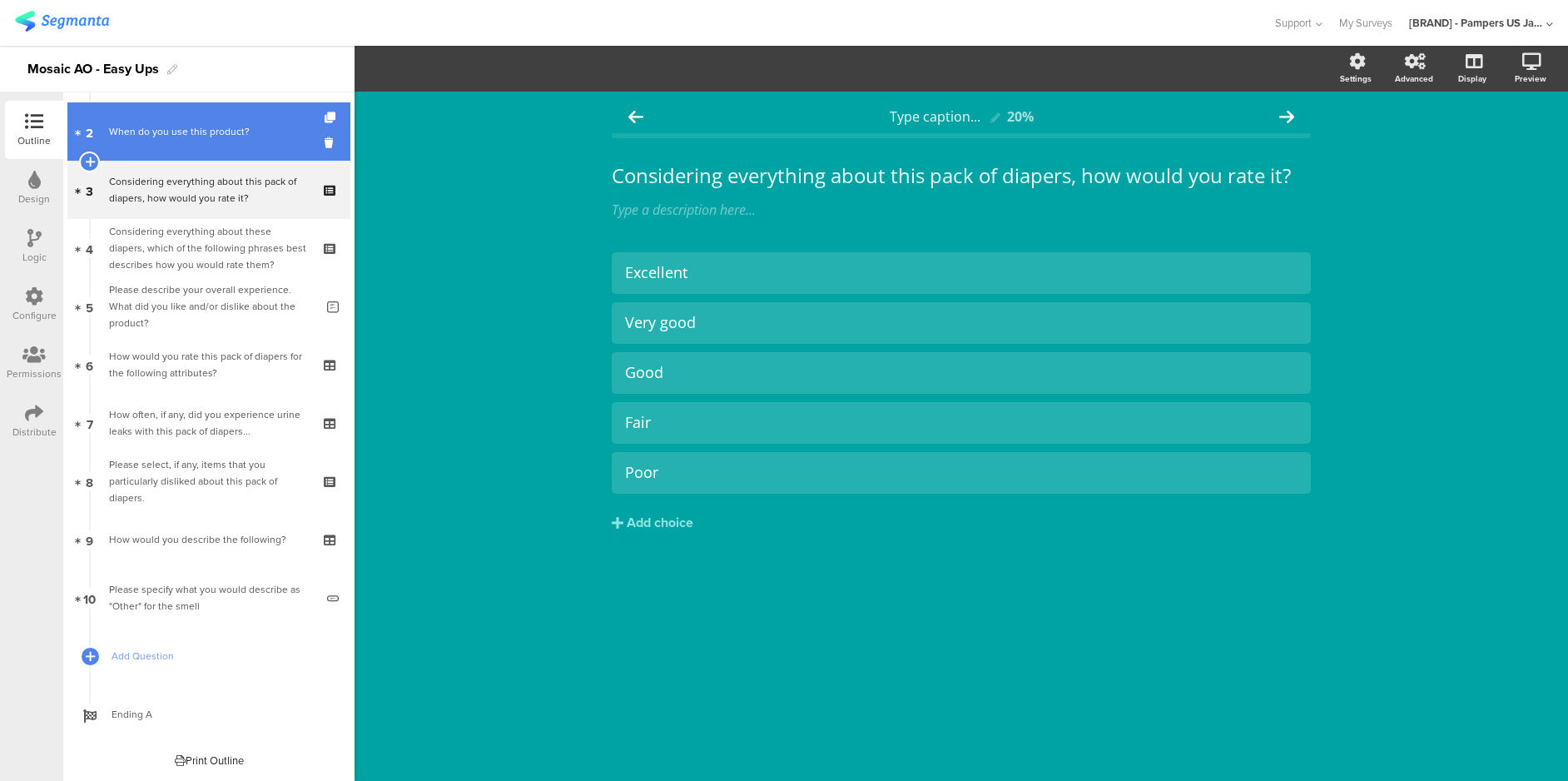 click on "2
When do you use this product?" at bounding box center (209, 132) 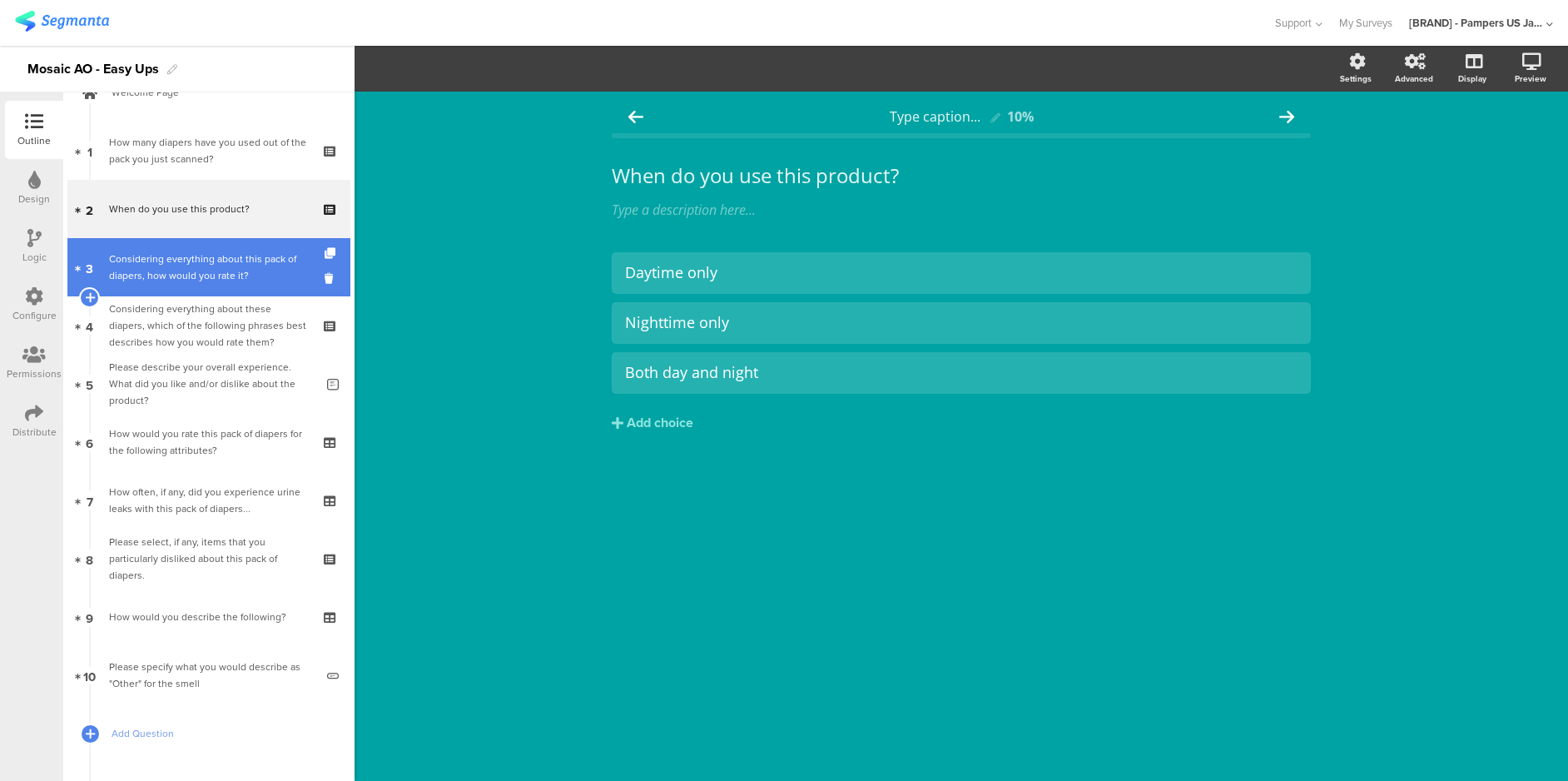 scroll, scrollTop: 0, scrollLeft: 0, axis: both 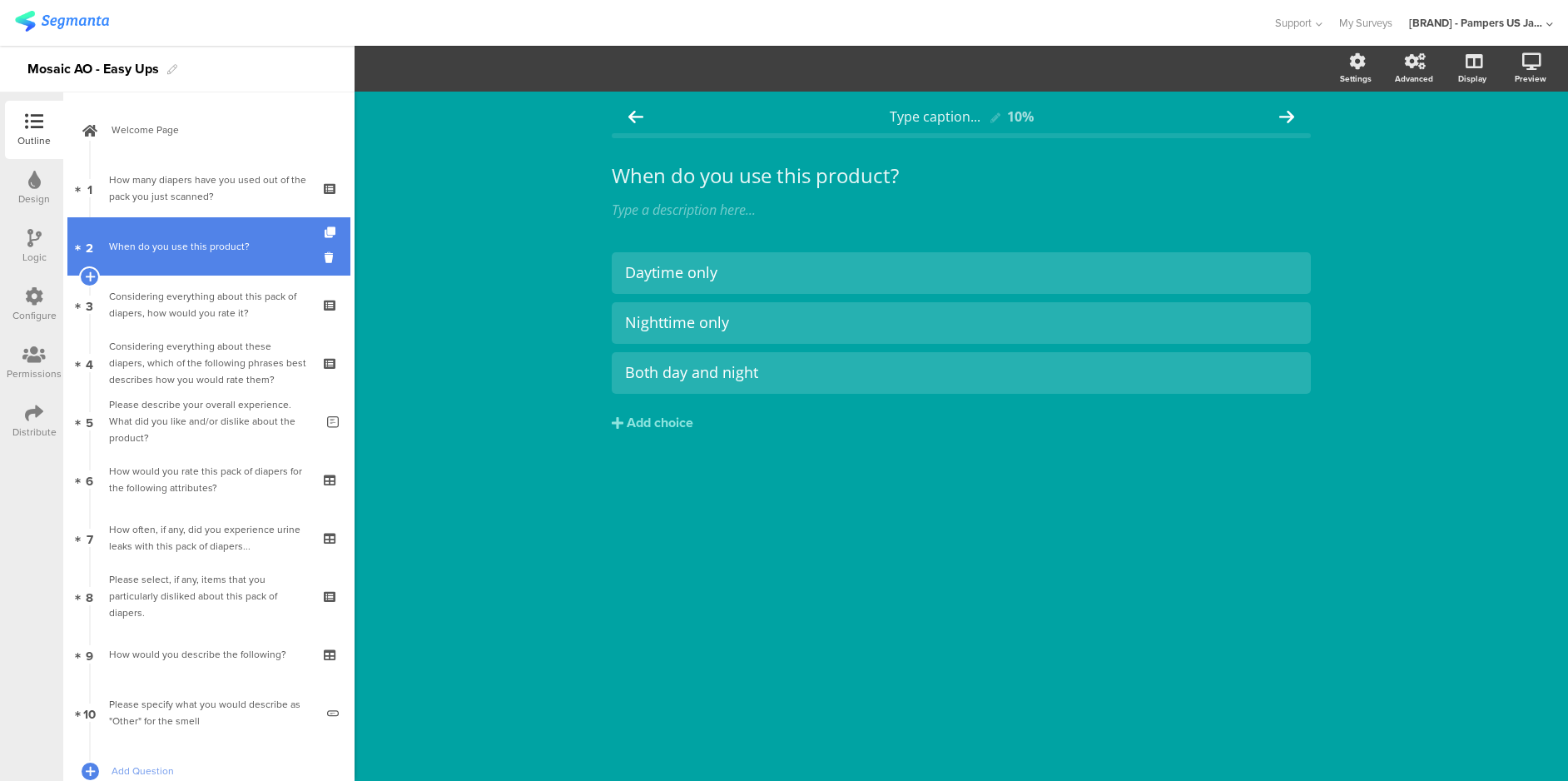 click on "When do you use this product?" at bounding box center [208, 246] 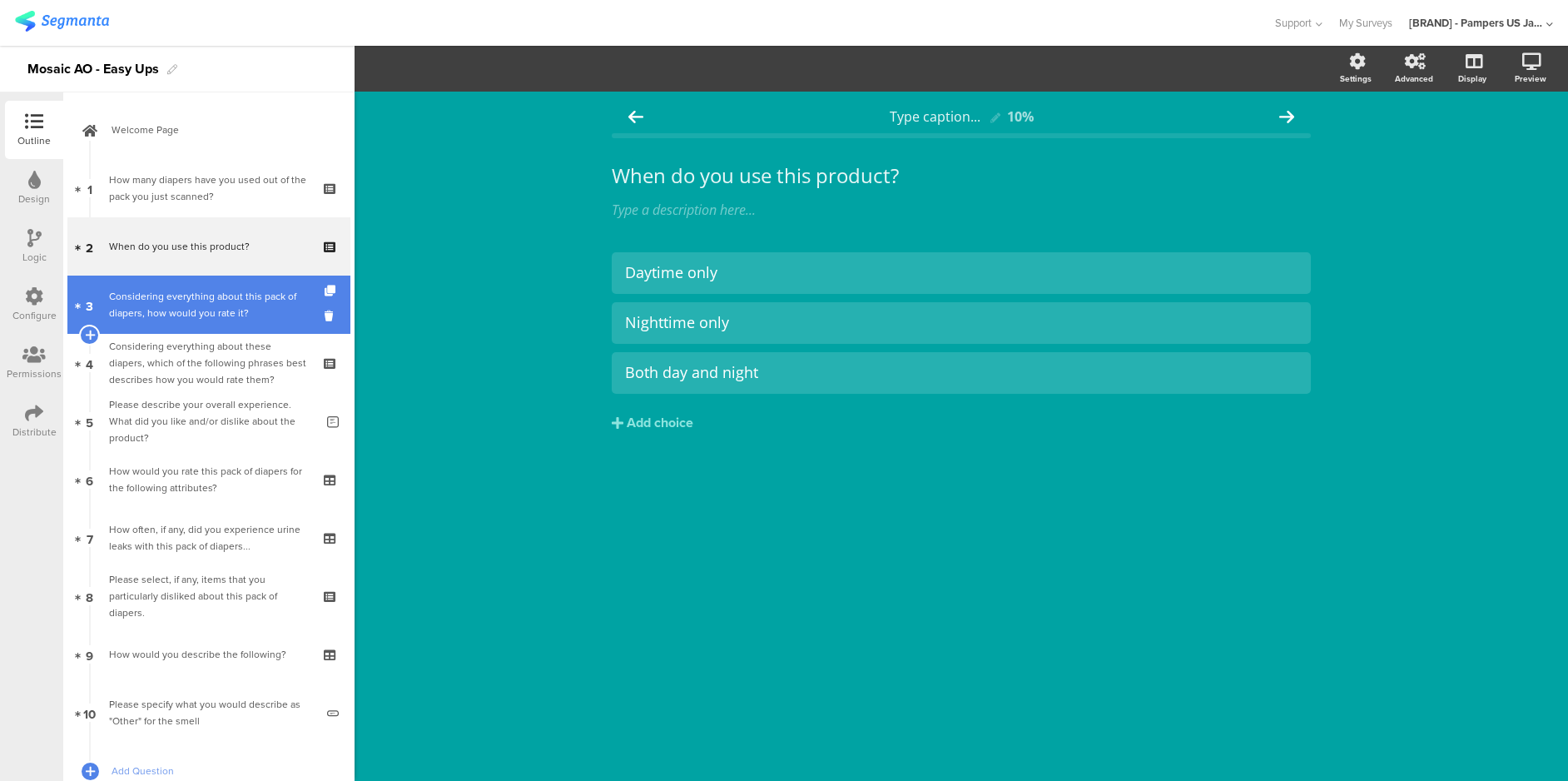 click on "Considering everything about this pack of diapers, how would you rate it?" at bounding box center (208, 305) 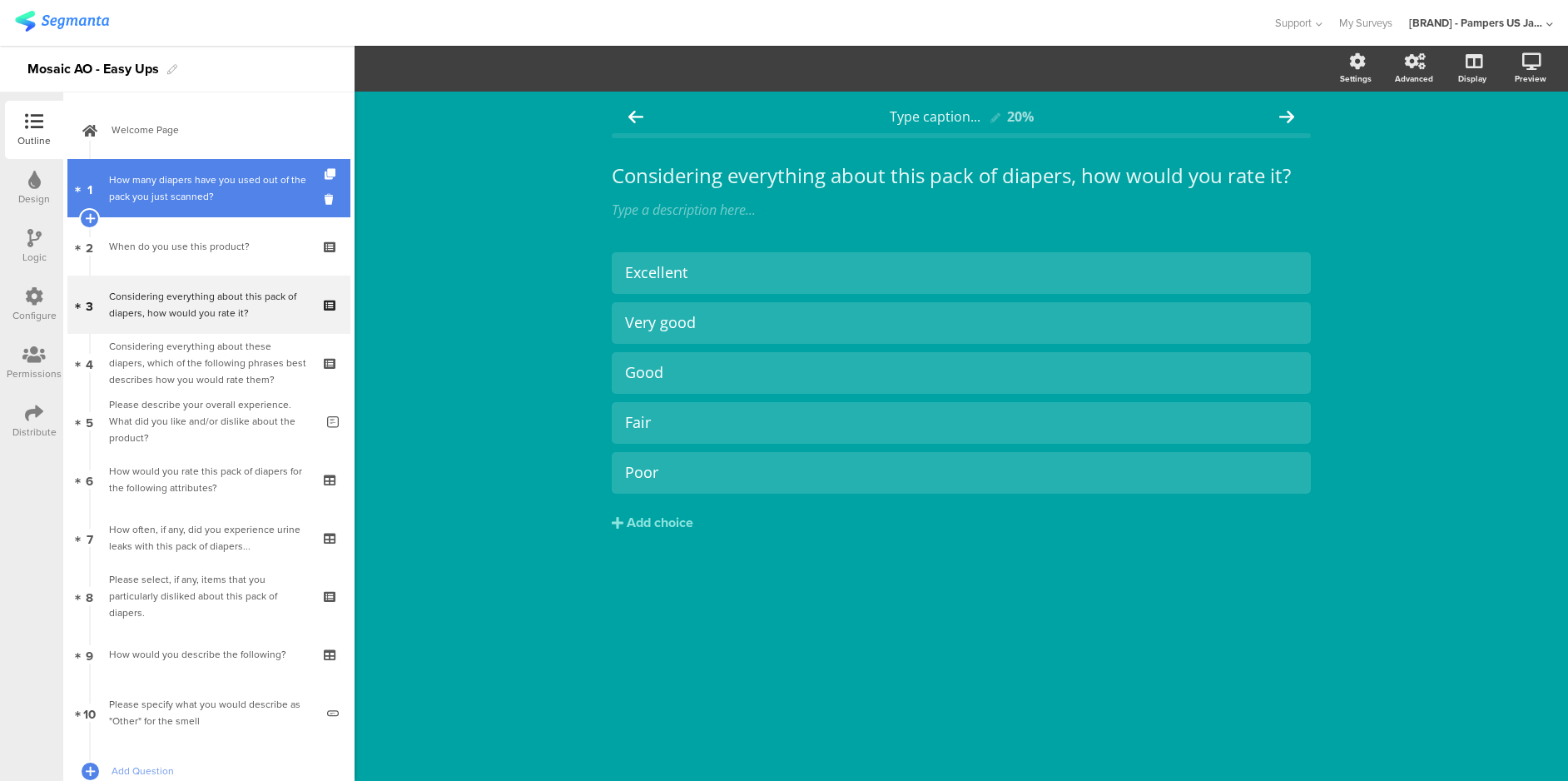click on "How many diapers have you used out of the pack you just scanned?" at bounding box center [208, 188] 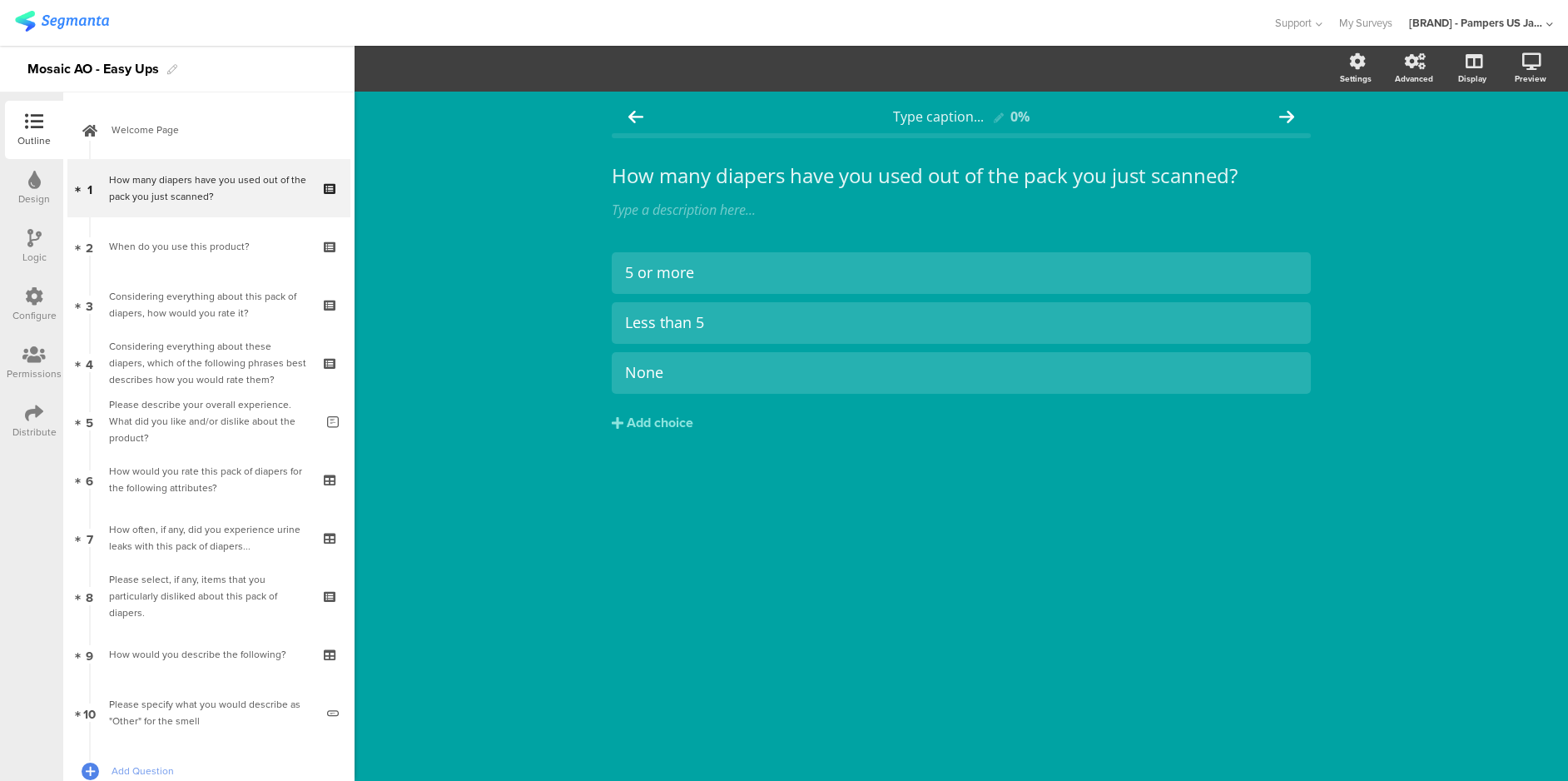click on "Logic" at bounding box center (34, 257) 